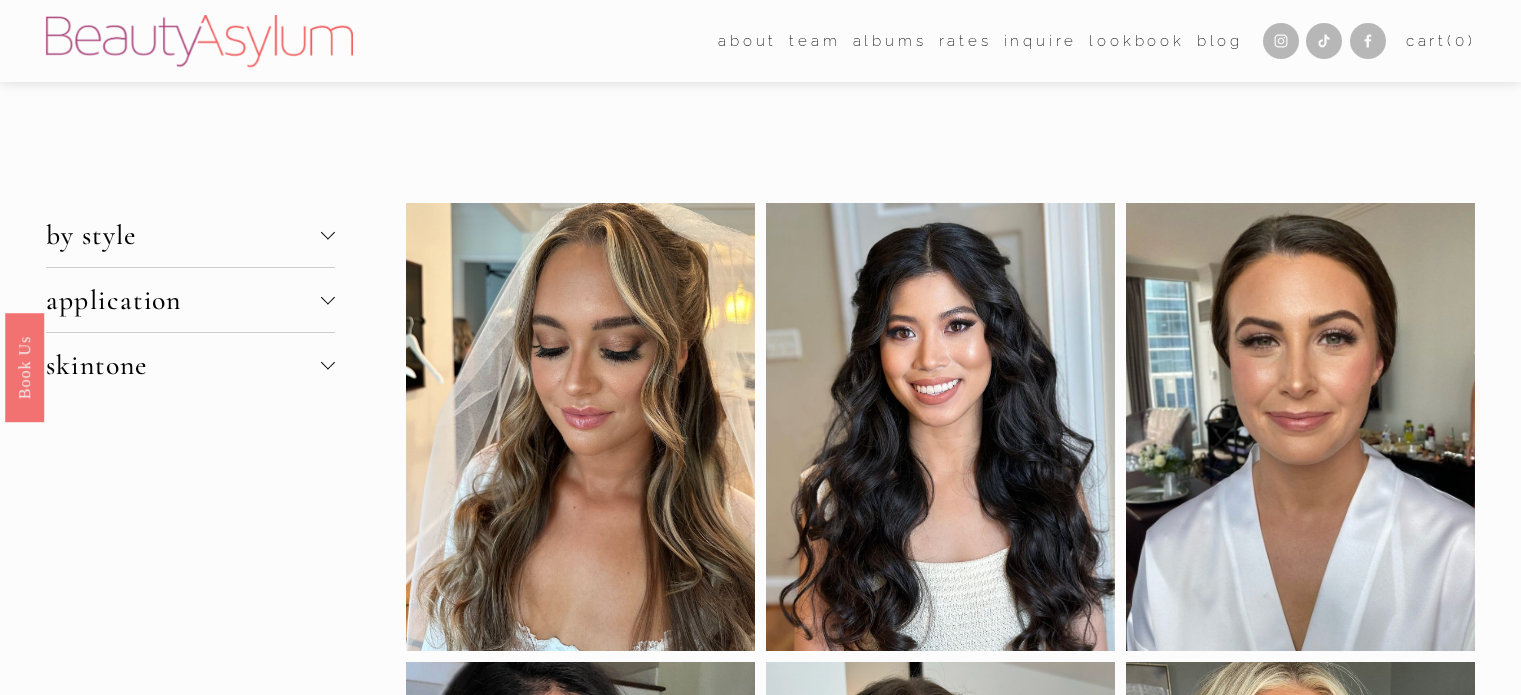 scroll, scrollTop: 0, scrollLeft: 0, axis: both 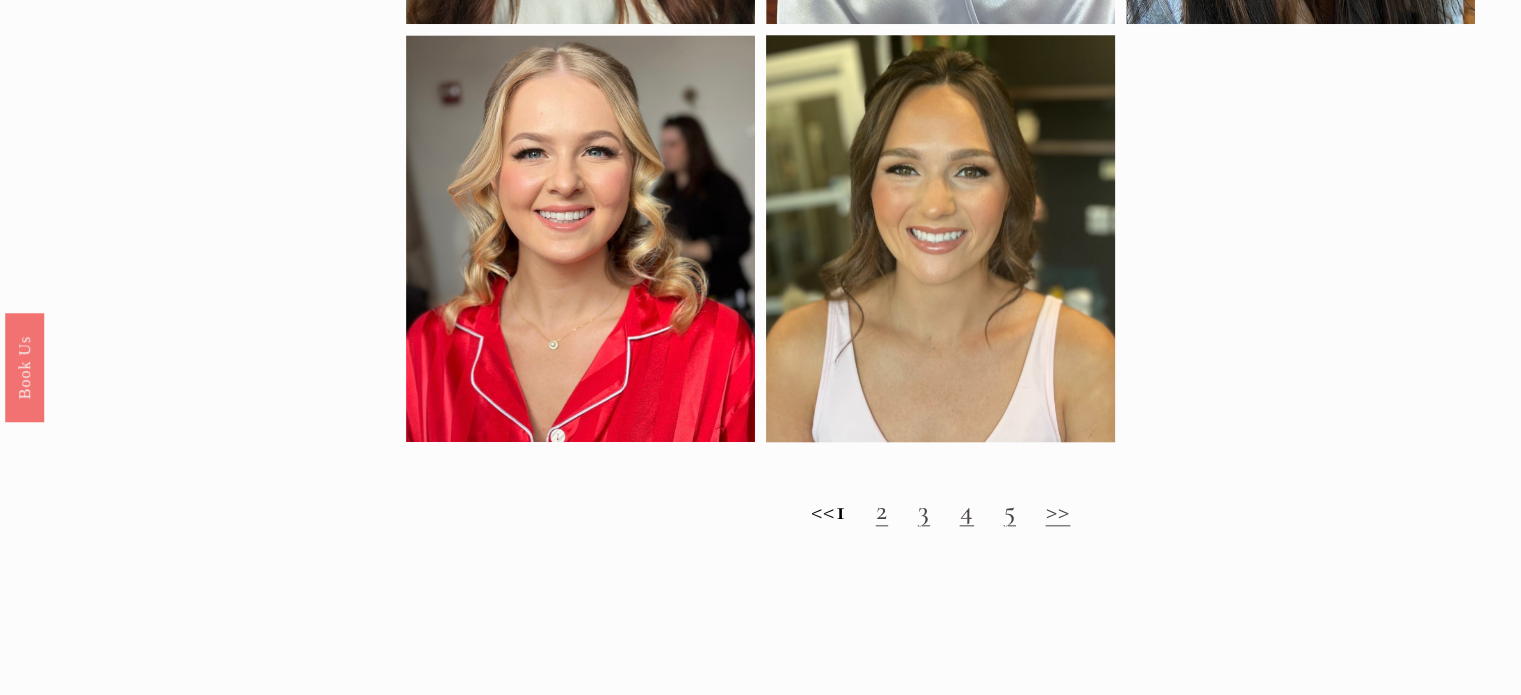 click on "2" at bounding box center [882, 510] 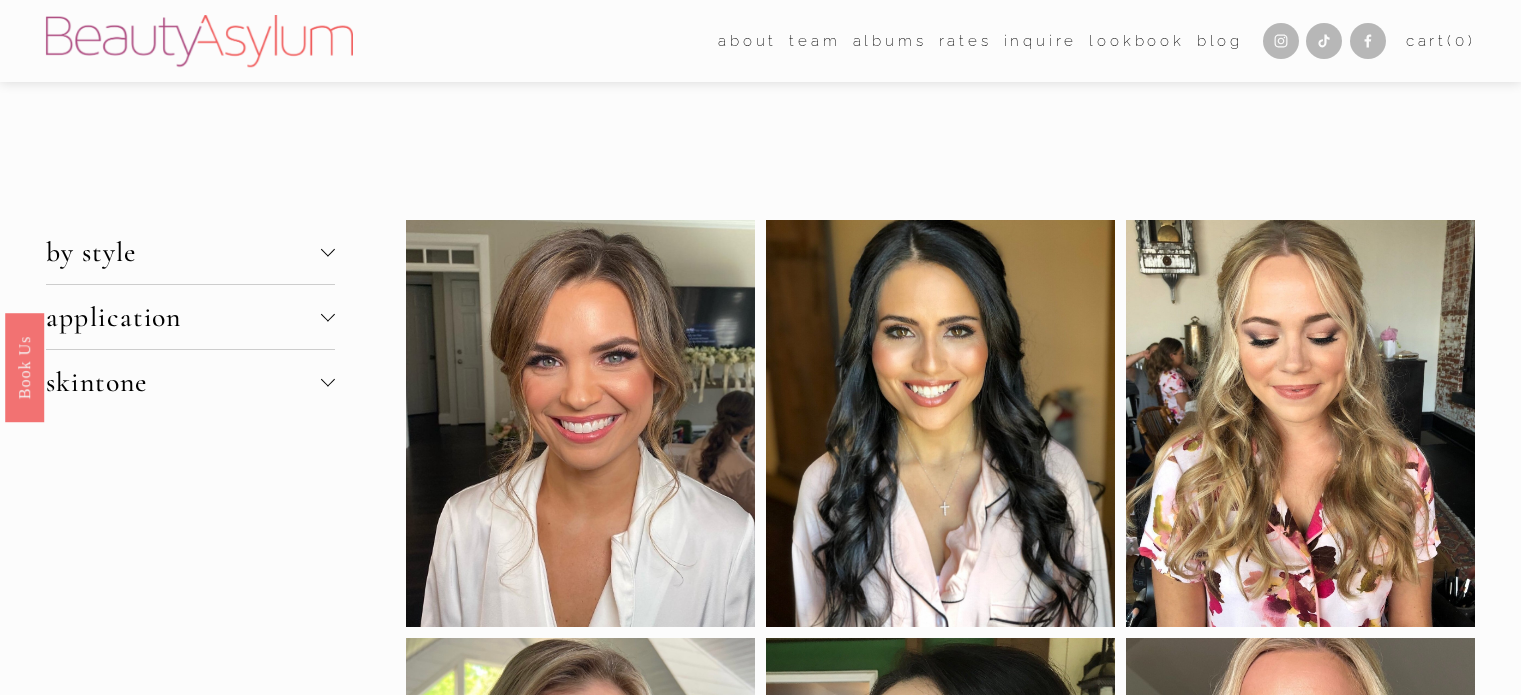 scroll, scrollTop: 0, scrollLeft: 0, axis: both 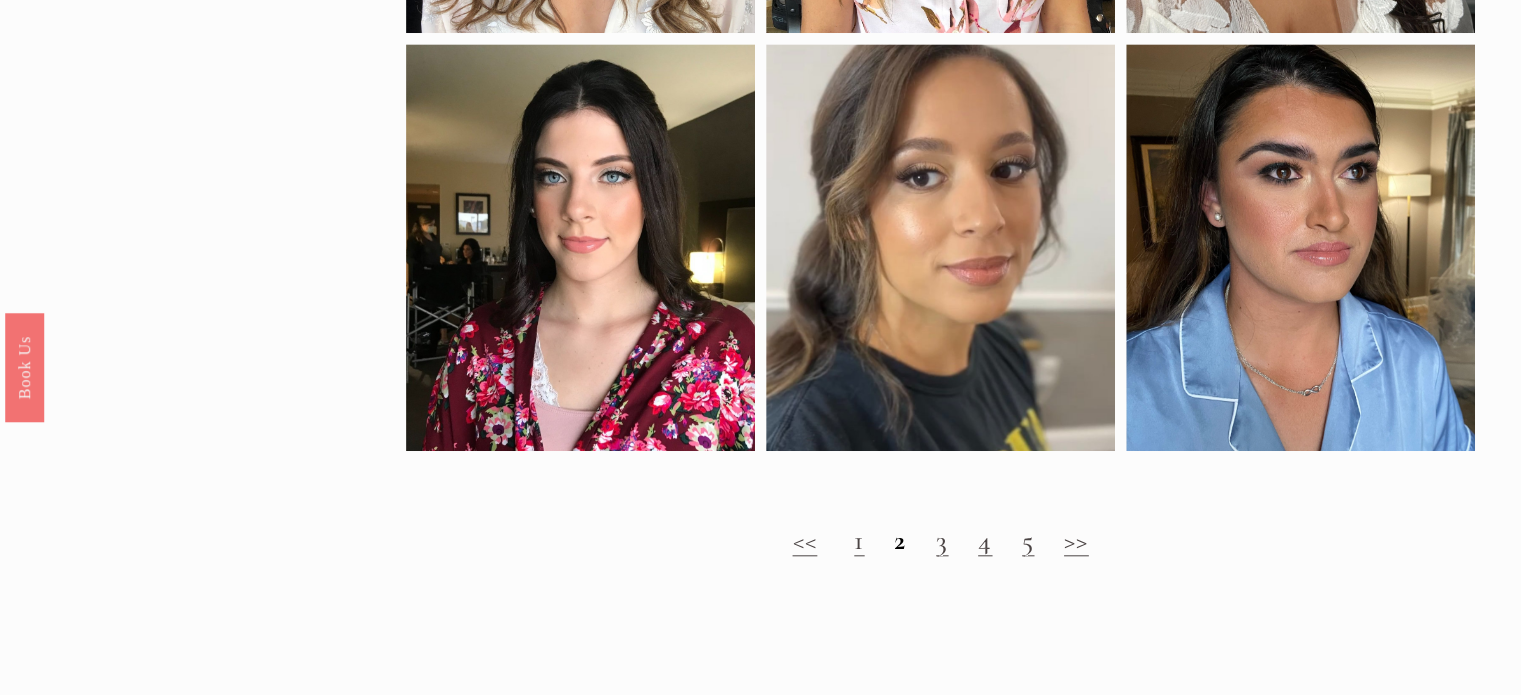 click on "3" at bounding box center [942, 540] 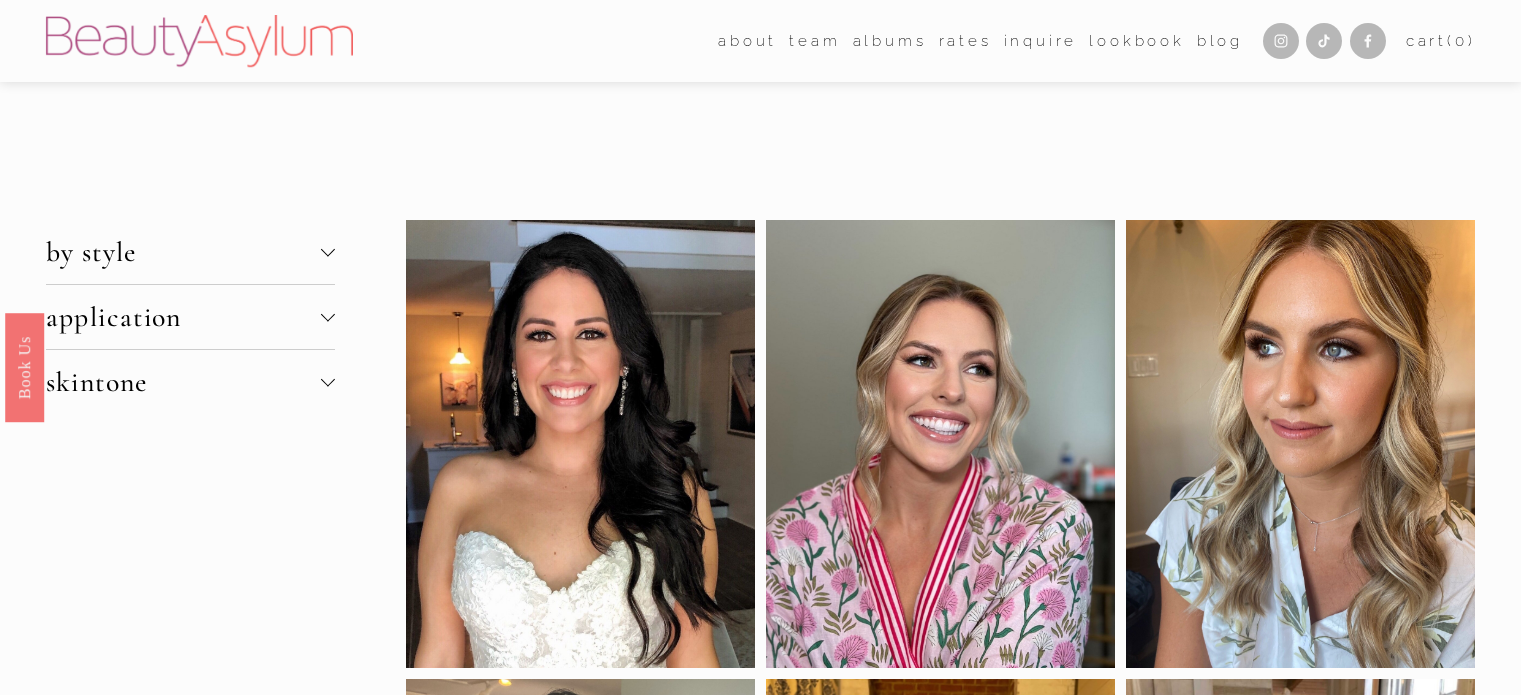 scroll, scrollTop: 0, scrollLeft: 0, axis: both 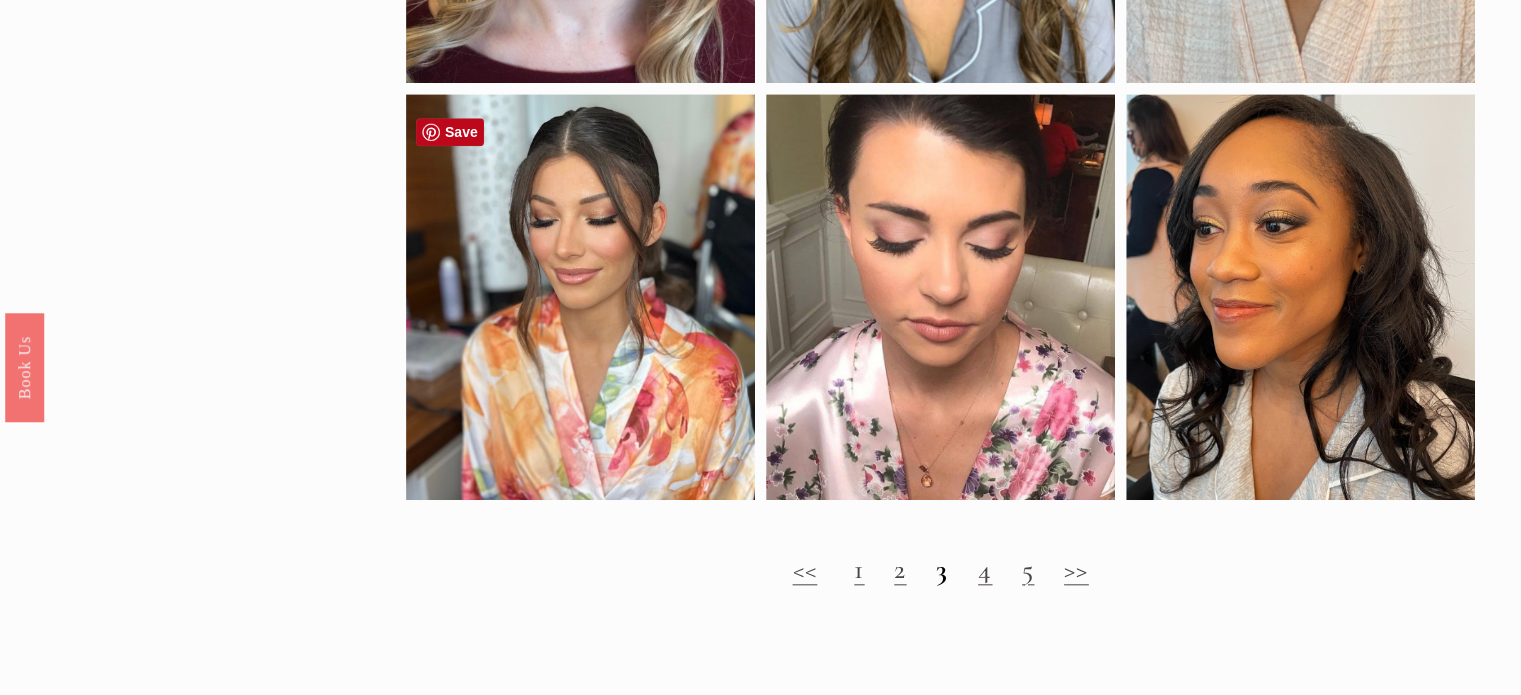 click at bounding box center [580, 297] 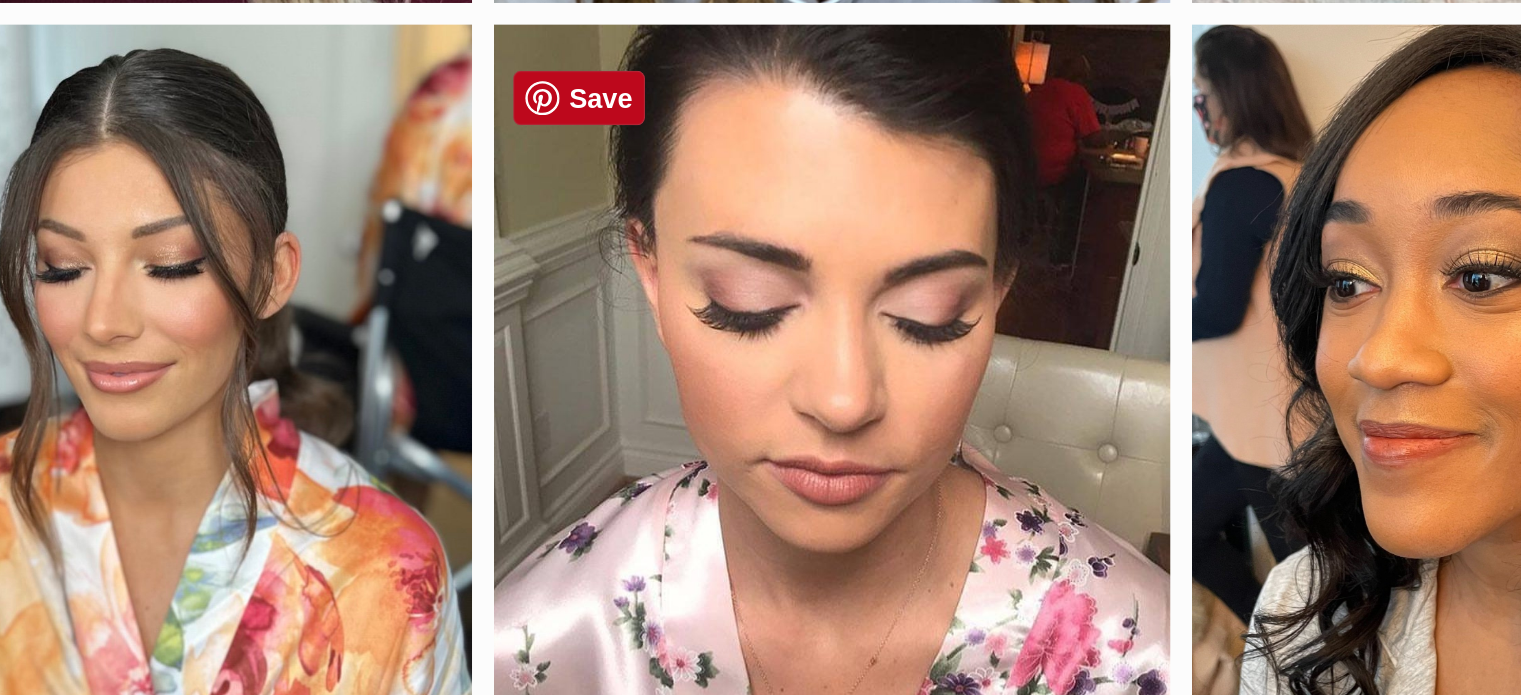 scroll, scrollTop: 1876, scrollLeft: 0, axis: vertical 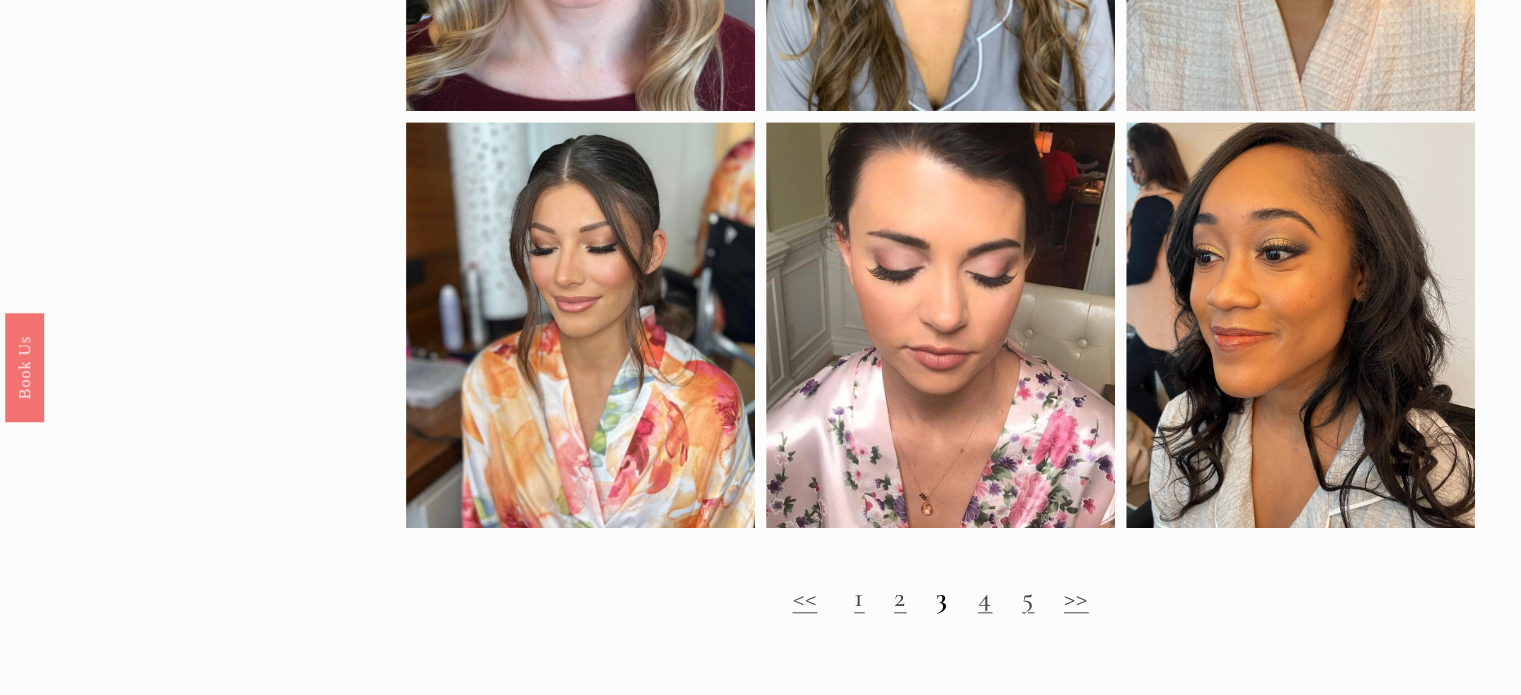 click on "<<       1      2      3      4      5      >>" at bounding box center (941, 597) 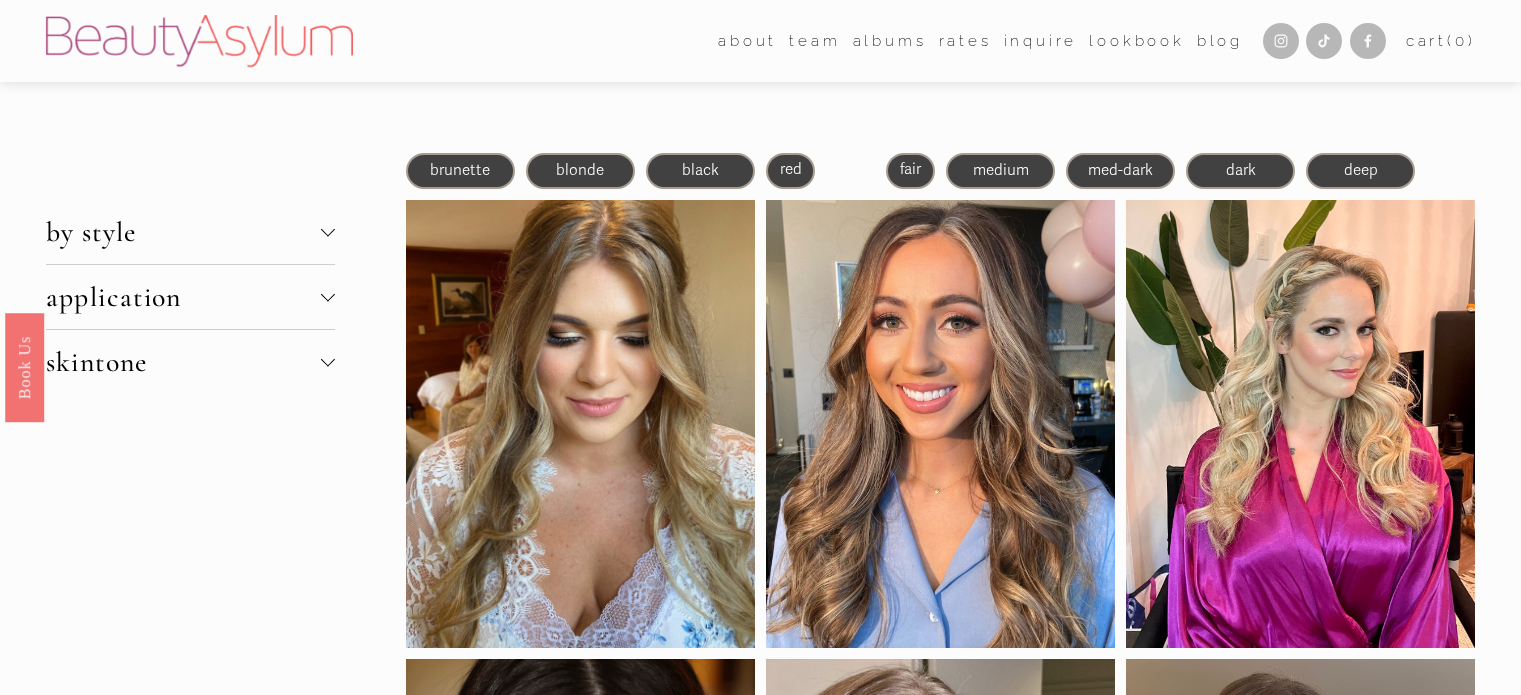 scroll, scrollTop: 0, scrollLeft: 0, axis: both 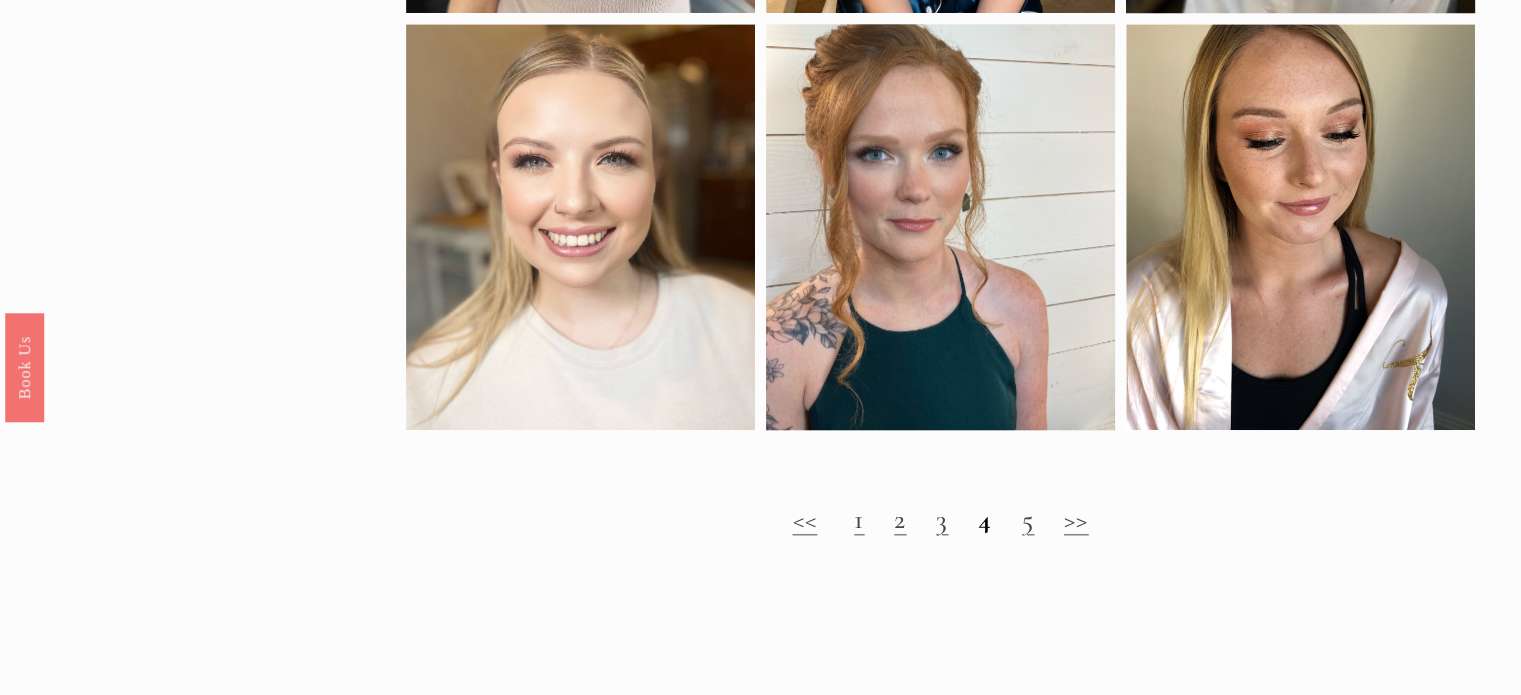 click on "5" at bounding box center (1028, 519) 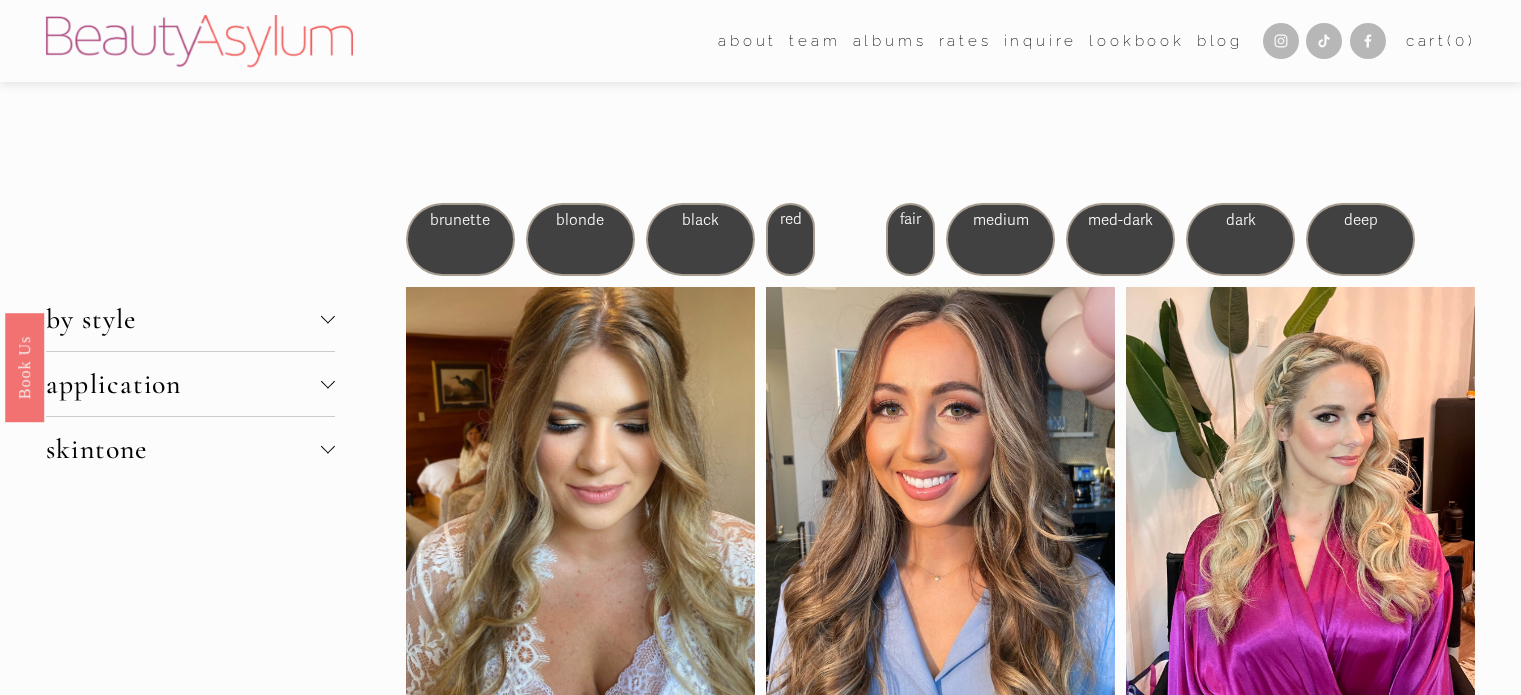 scroll, scrollTop: 250, scrollLeft: 0, axis: vertical 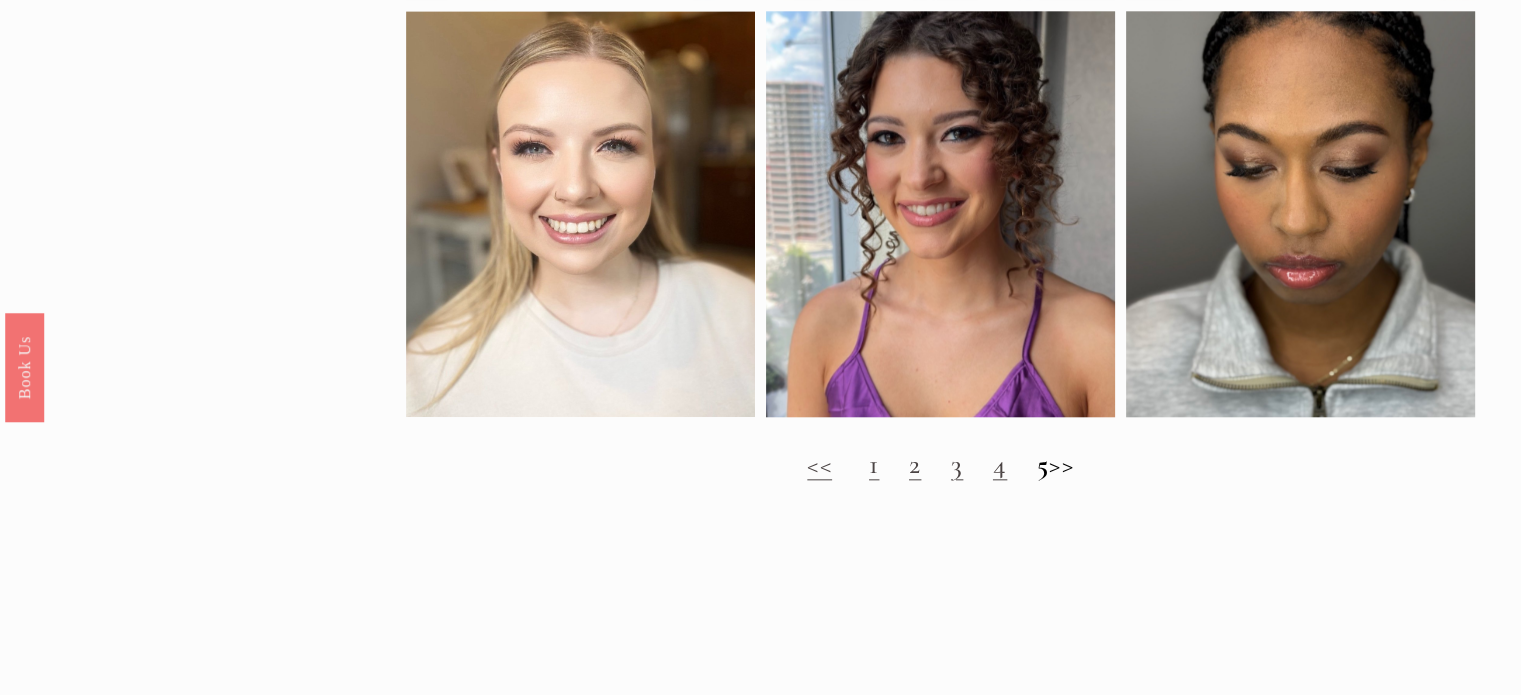 click on "1" at bounding box center (874, 464) 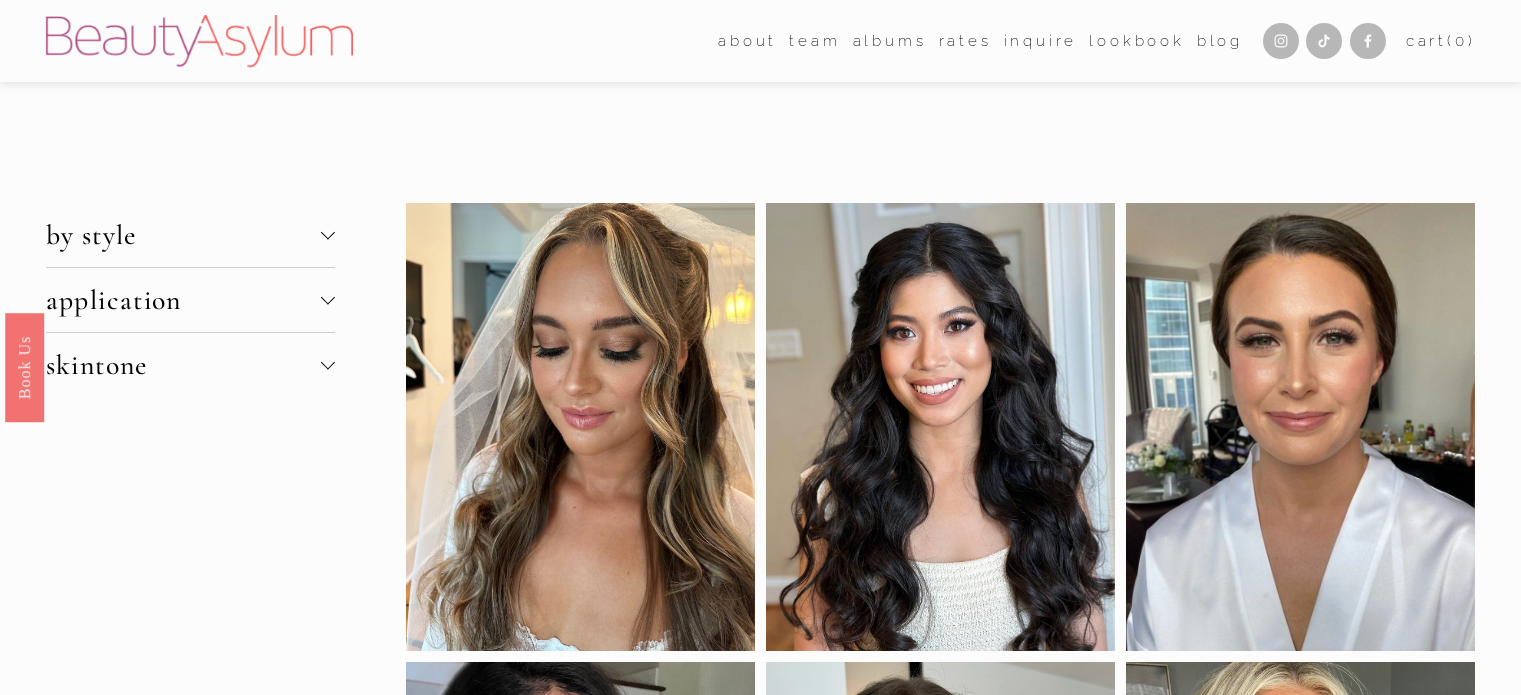 scroll, scrollTop: 0, scrollLeft: 0, axis: both 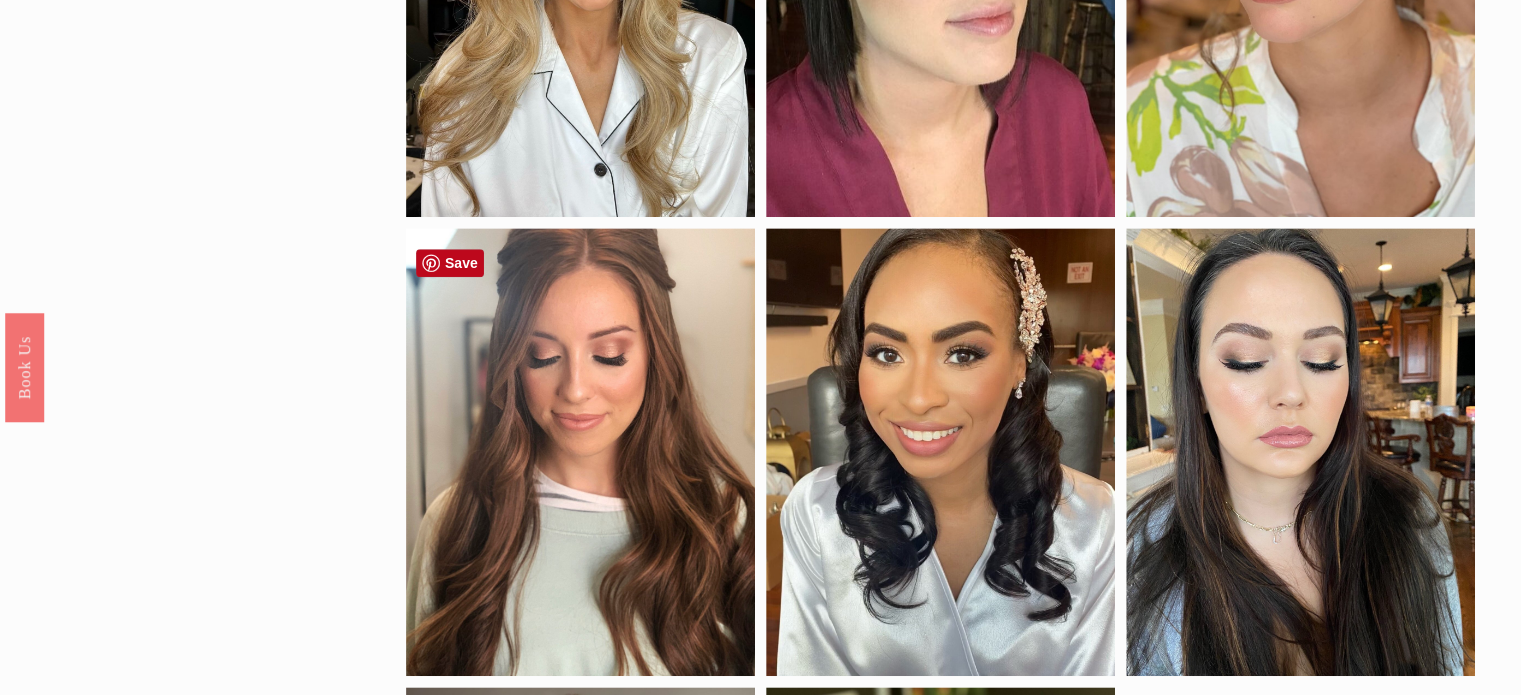 click at bounding box center (580, 452) 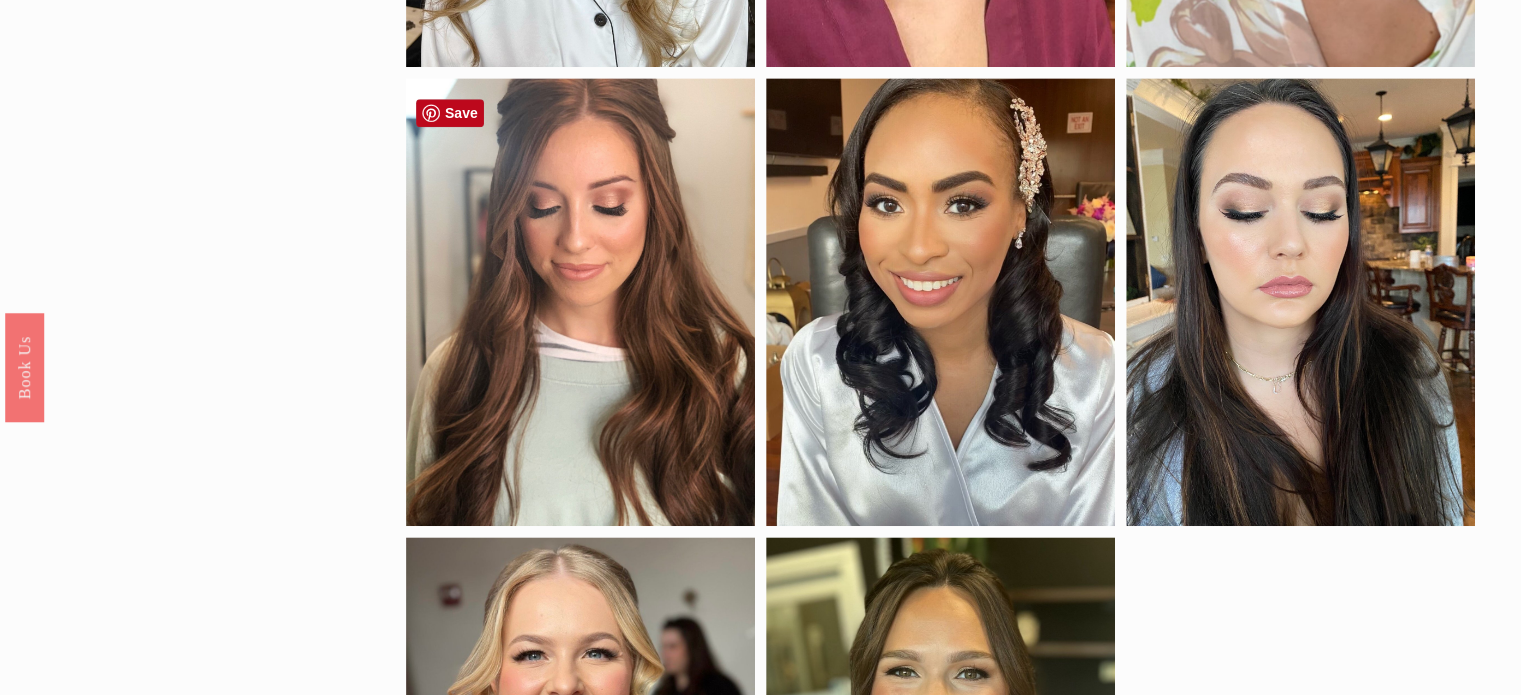 scroll, scrollTop: 1504, scrollLeft: 0, axis: vertical 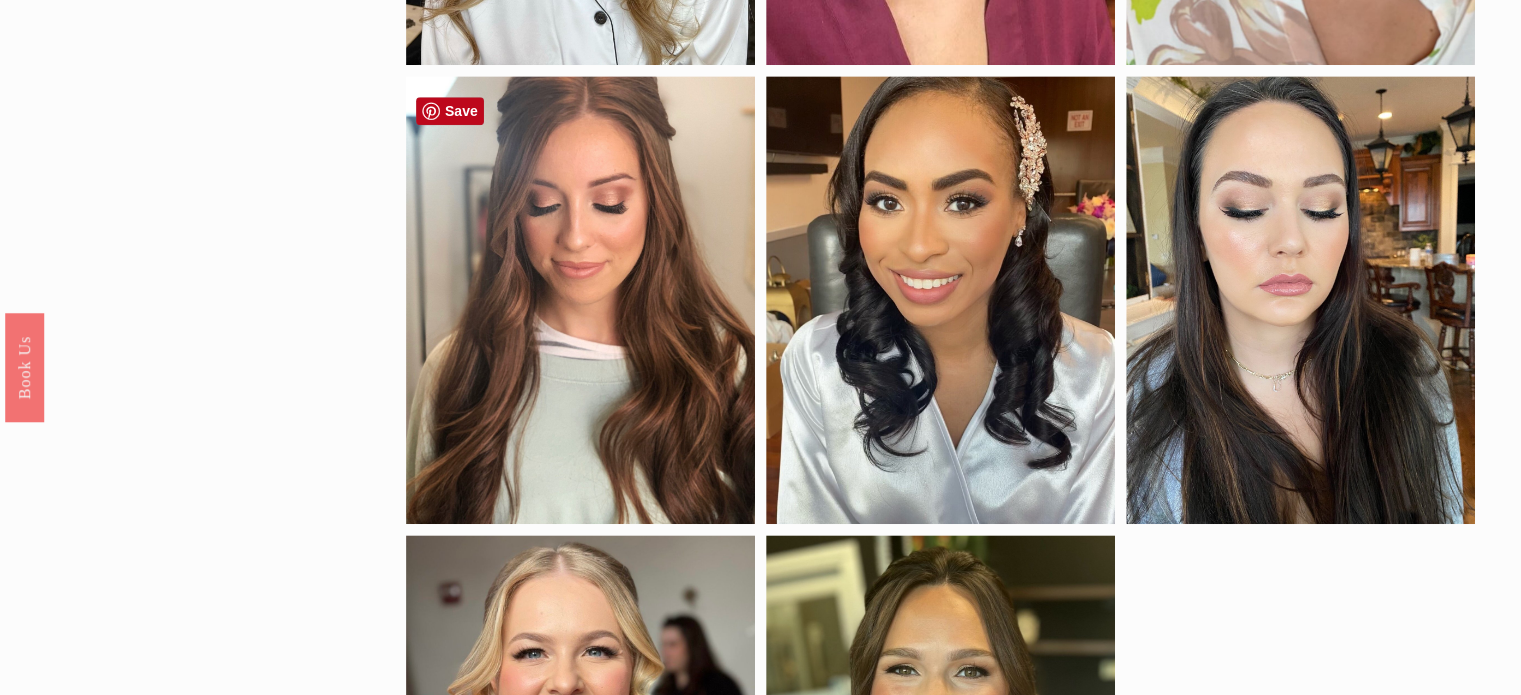 click at bounding box center (580, 300) 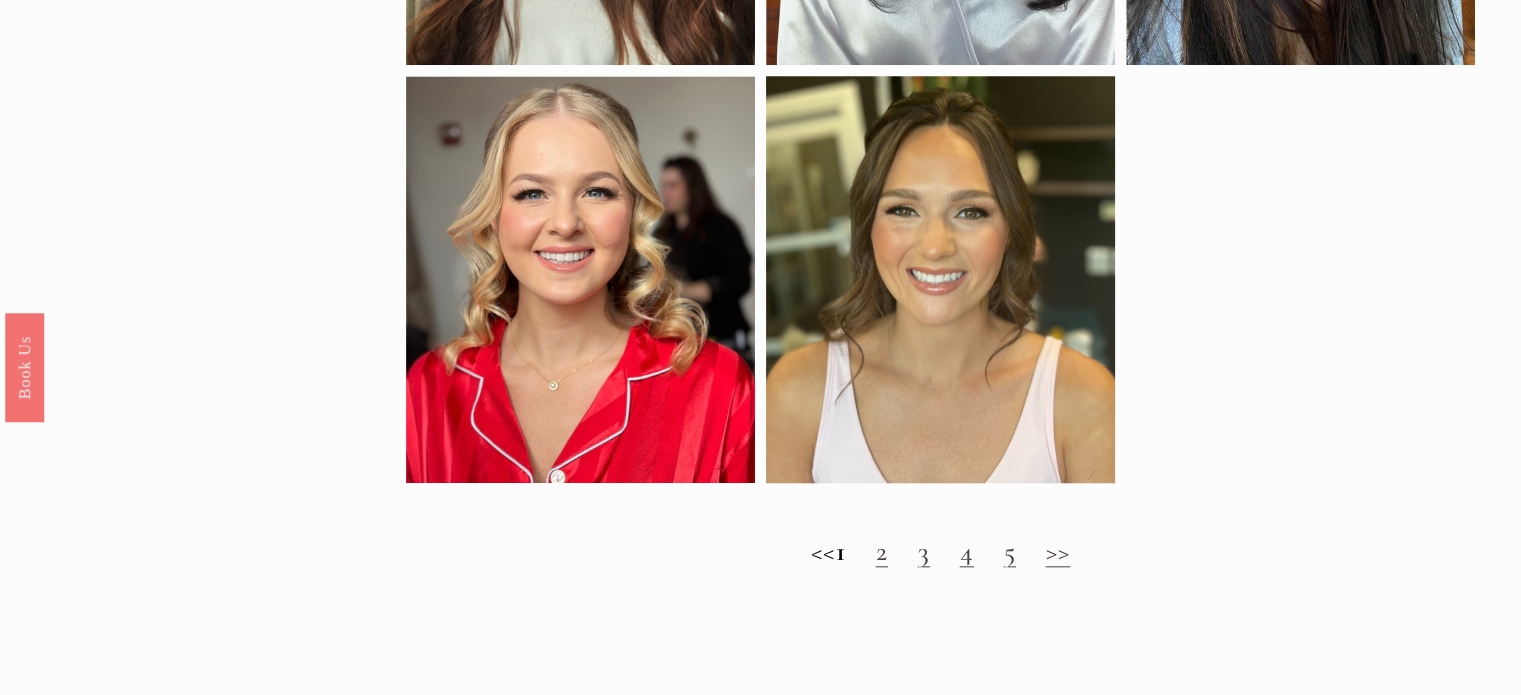 scroll, scrollTop: 1967, scrollLeft: 0, axis: vertical 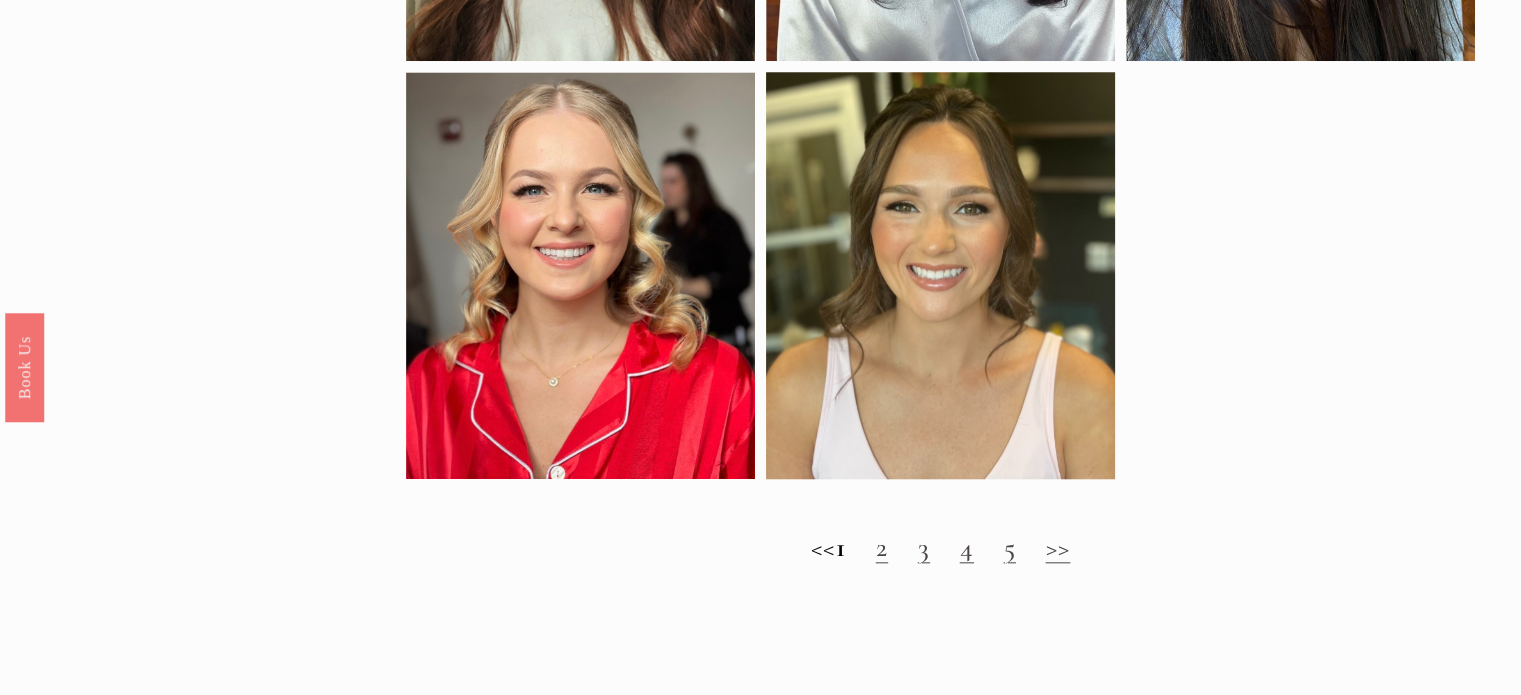 click on "2" at bounding box center (882, 547) 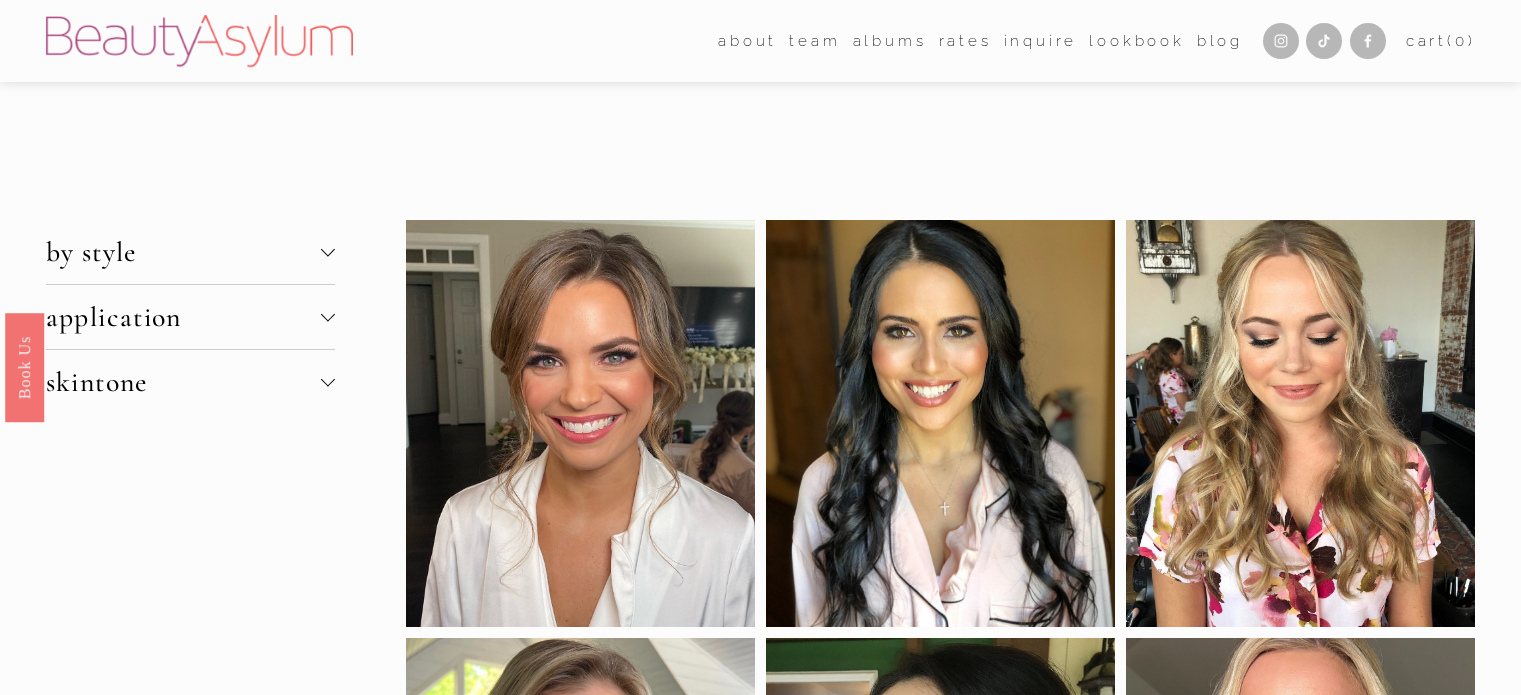 scroll, scrollTop: 0, scrollLeft: 0, axis: both 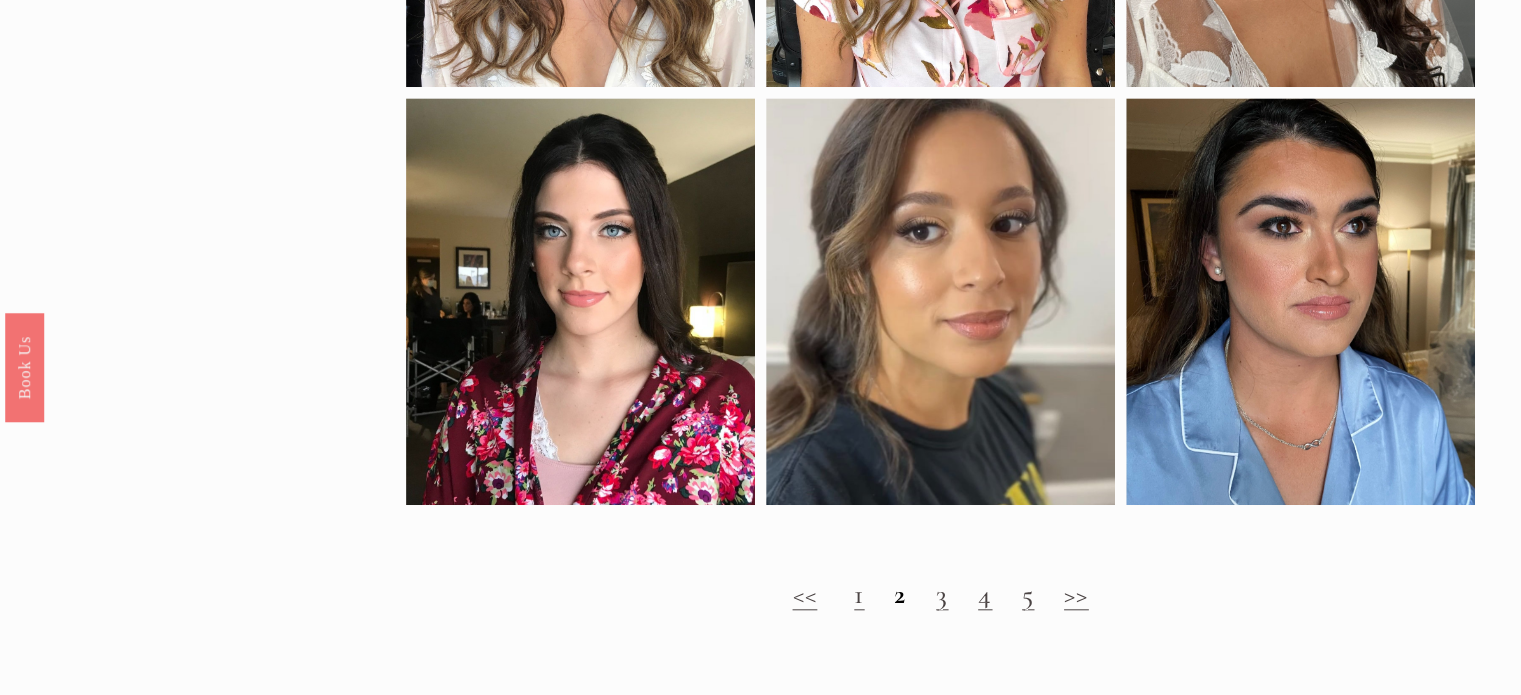click on "<<       1      2      3      4      5      >>" at bounding box center (941, 594) 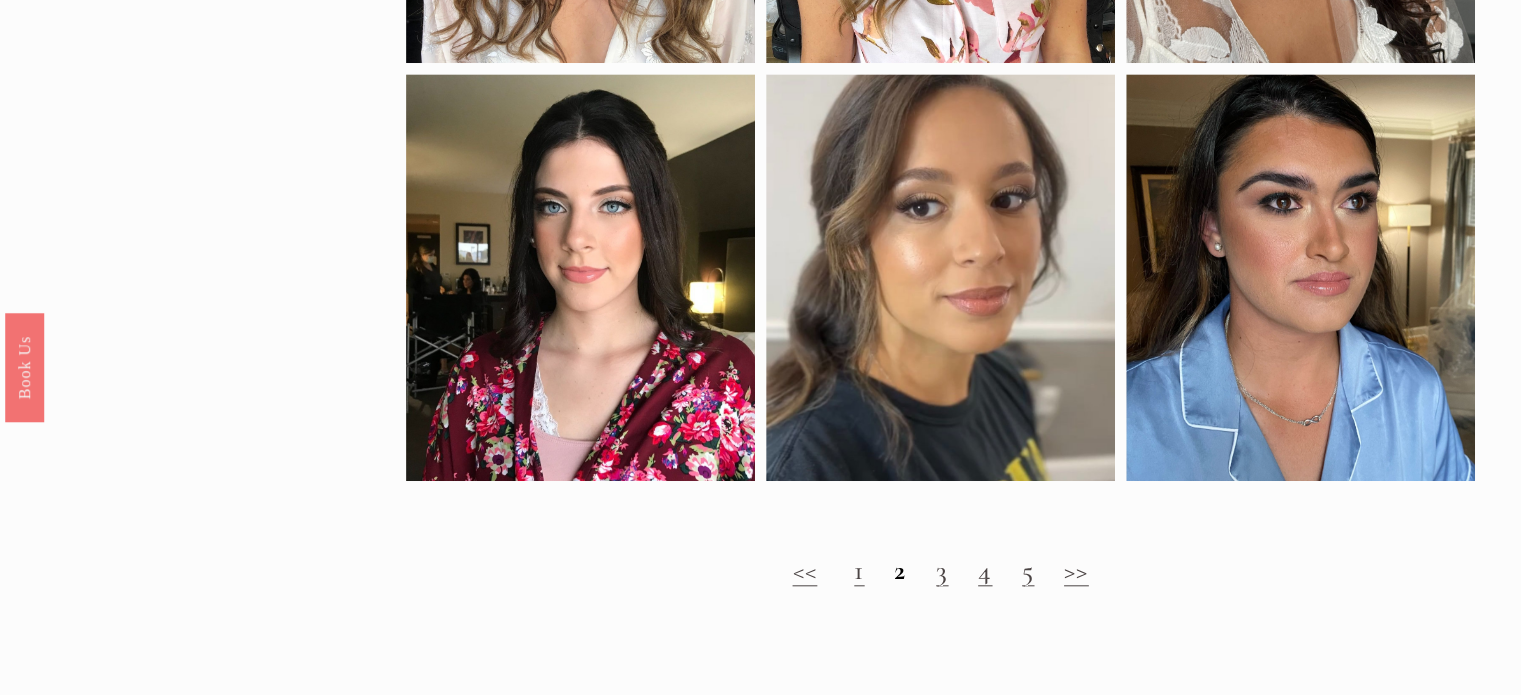 scroll, scrollTop: 1799, scrollLeft: 0, axis: vertical 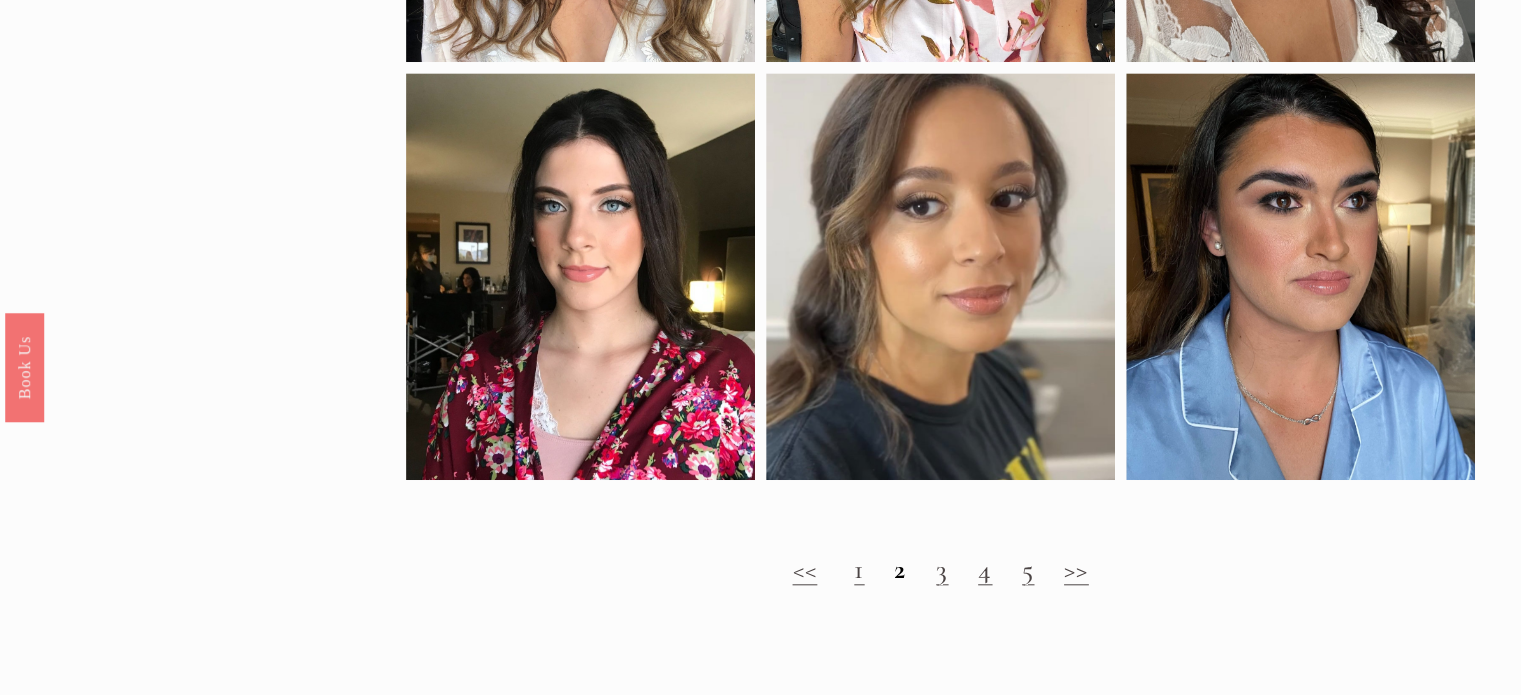 click on "3" at bounding box center (942, 569) 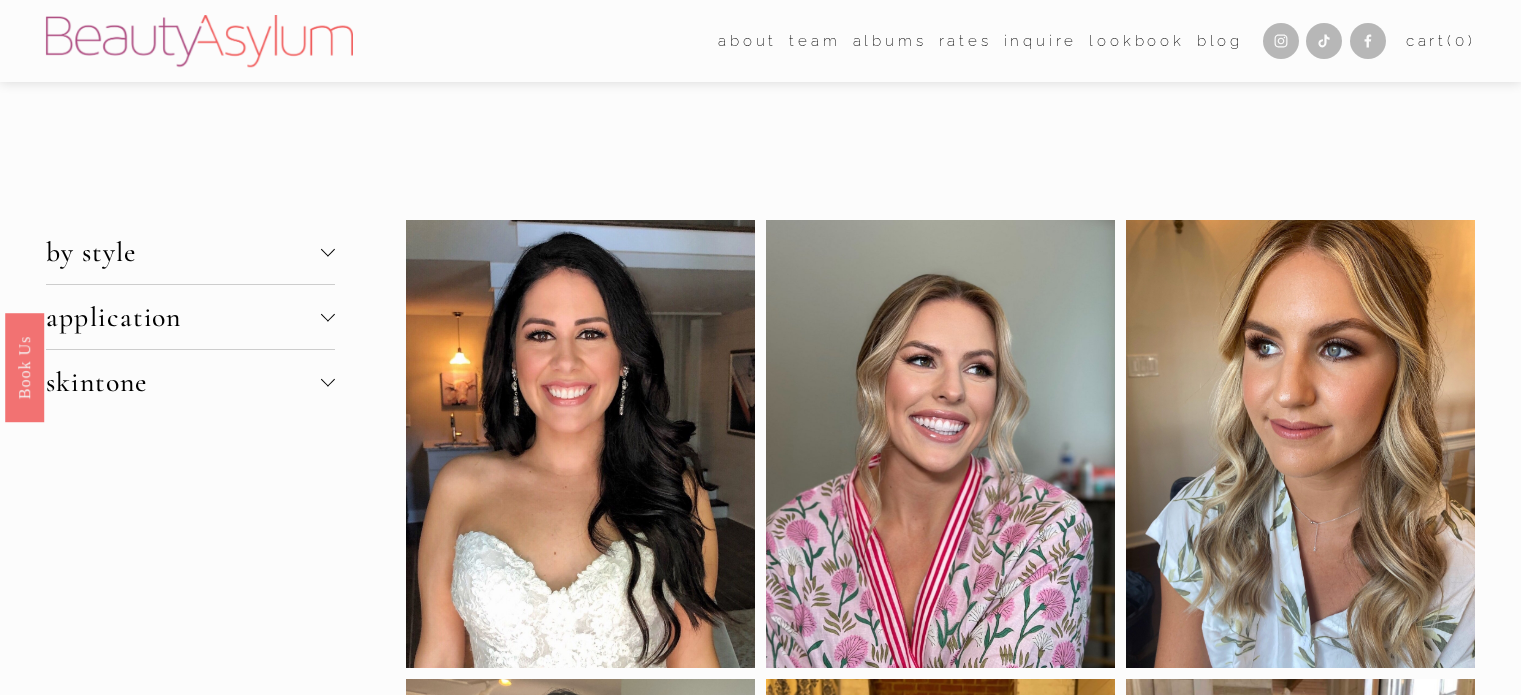 scroll, scrollTop: 0, scrollLeft: 0, axis: both 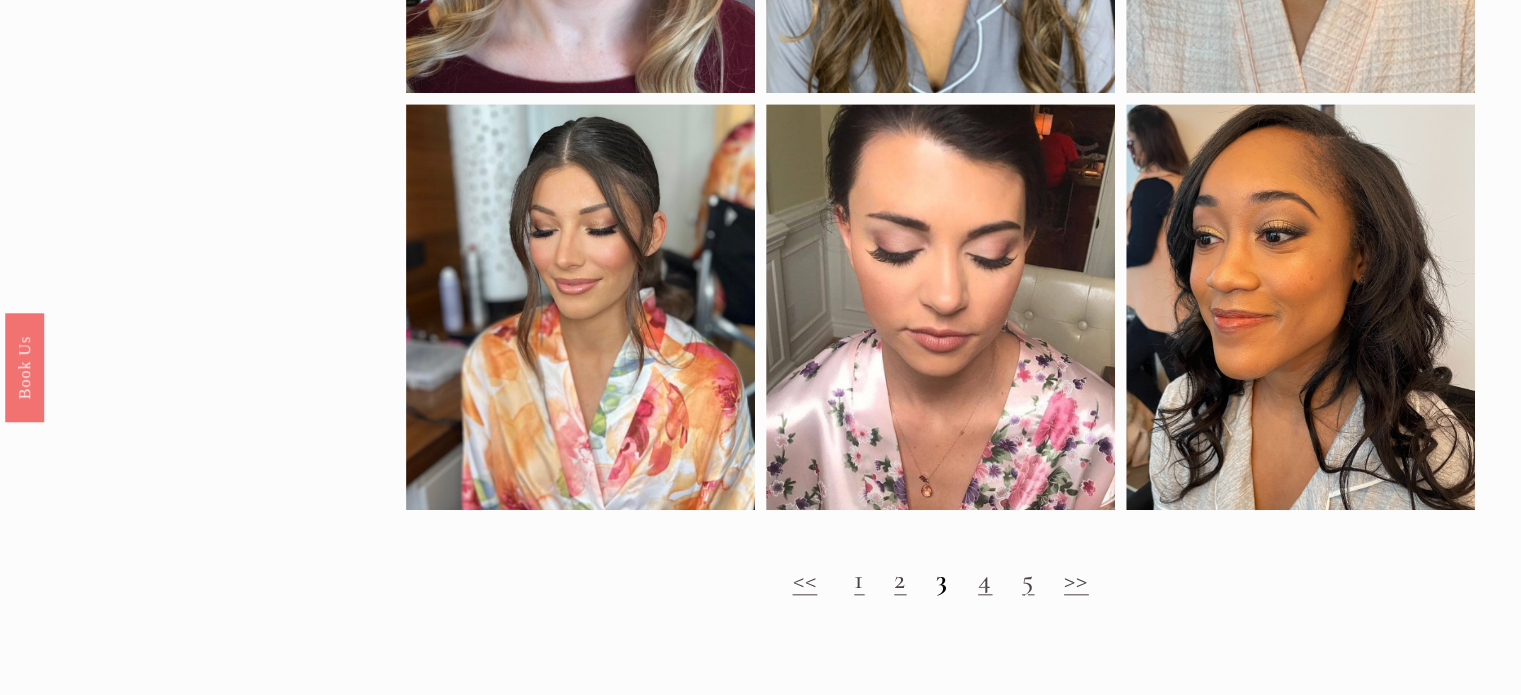 click on "<<       1      2      3      4      5      >>" at bounding box center (941, 579) 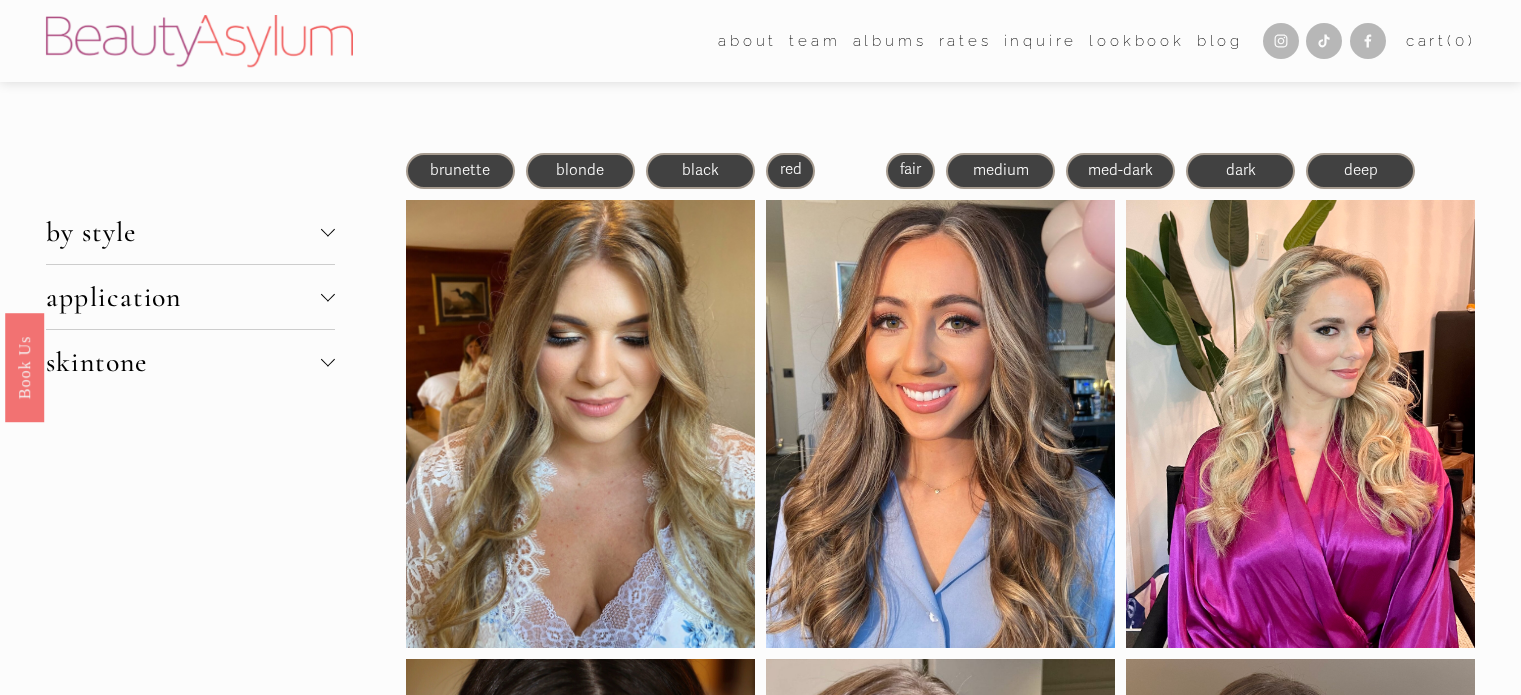 scroll, scrollTop: 134, scrollLeft: 0, axis: vertical 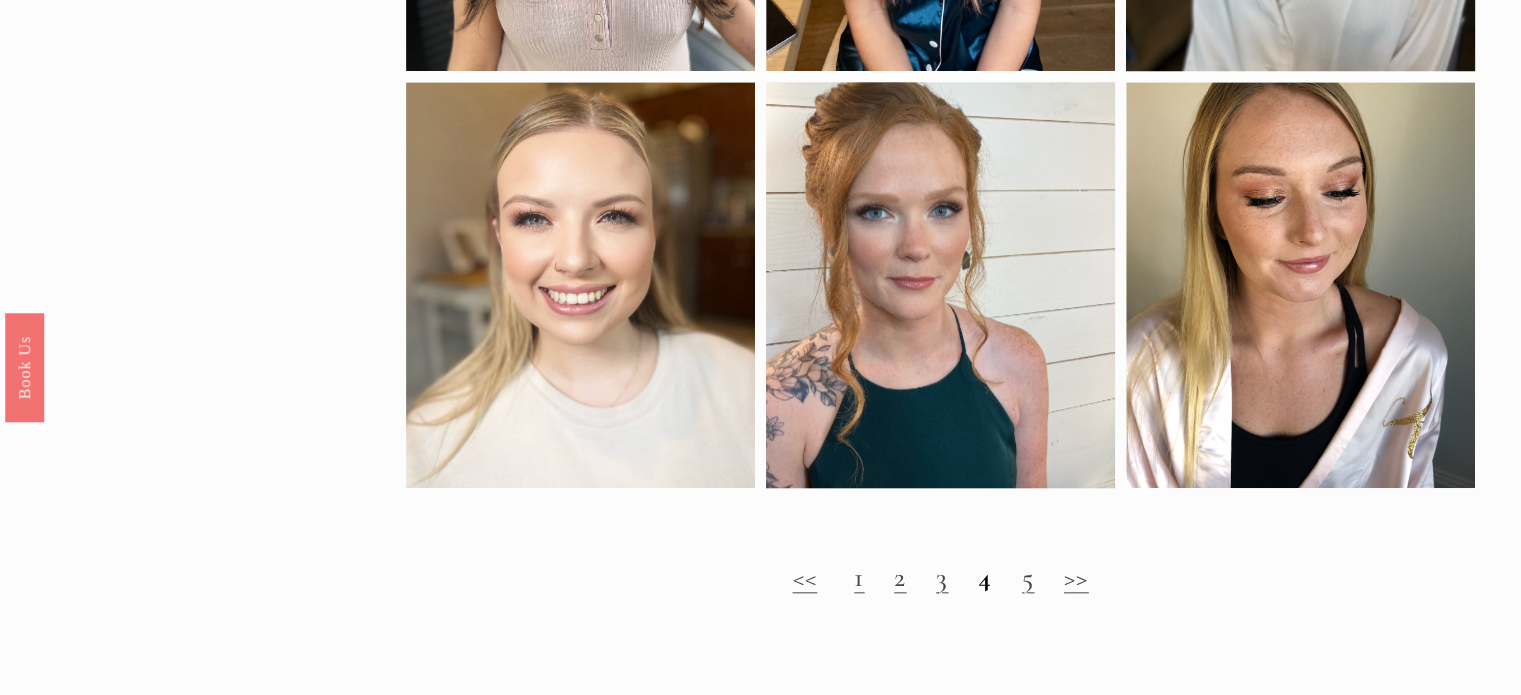 click on "5" at bounding box center (1028, 577) 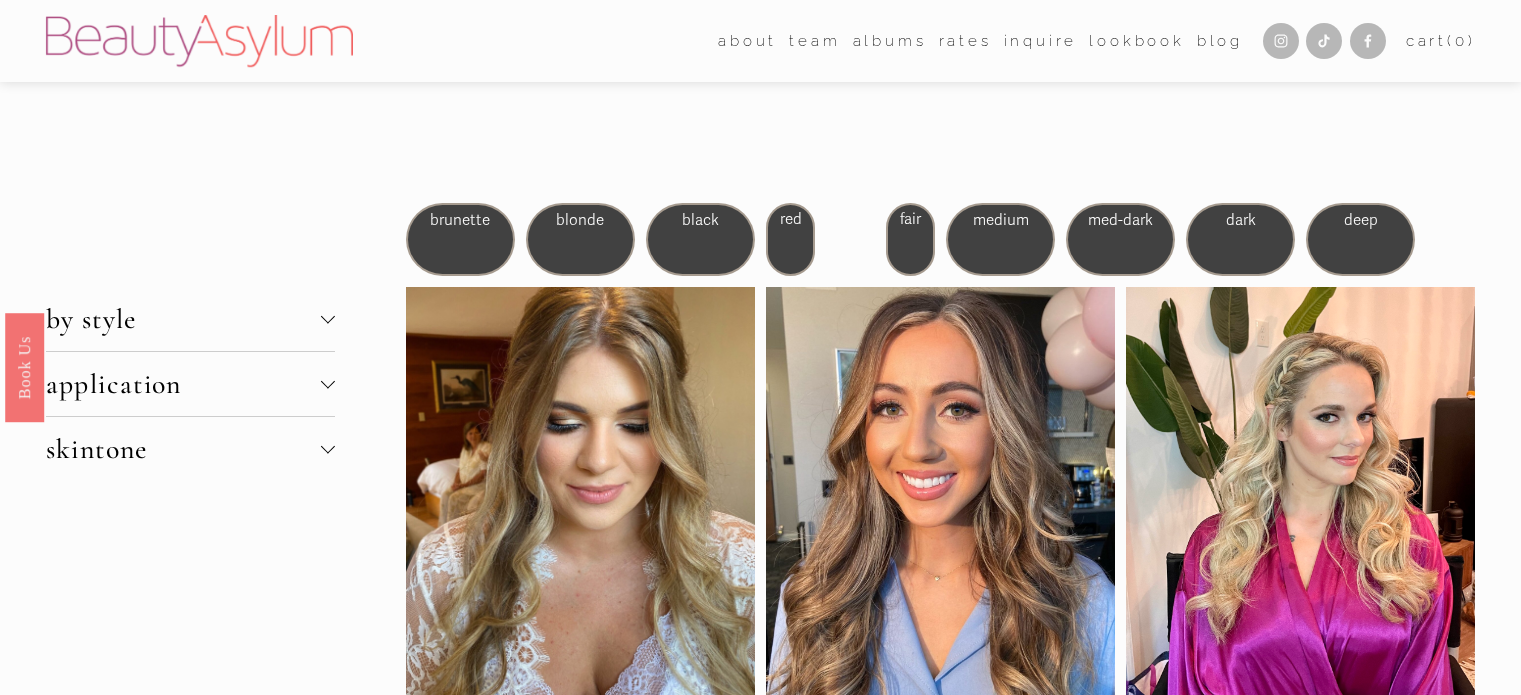 scroll, scrollTop: 264, scrollLeft: 0, axis: vertical 